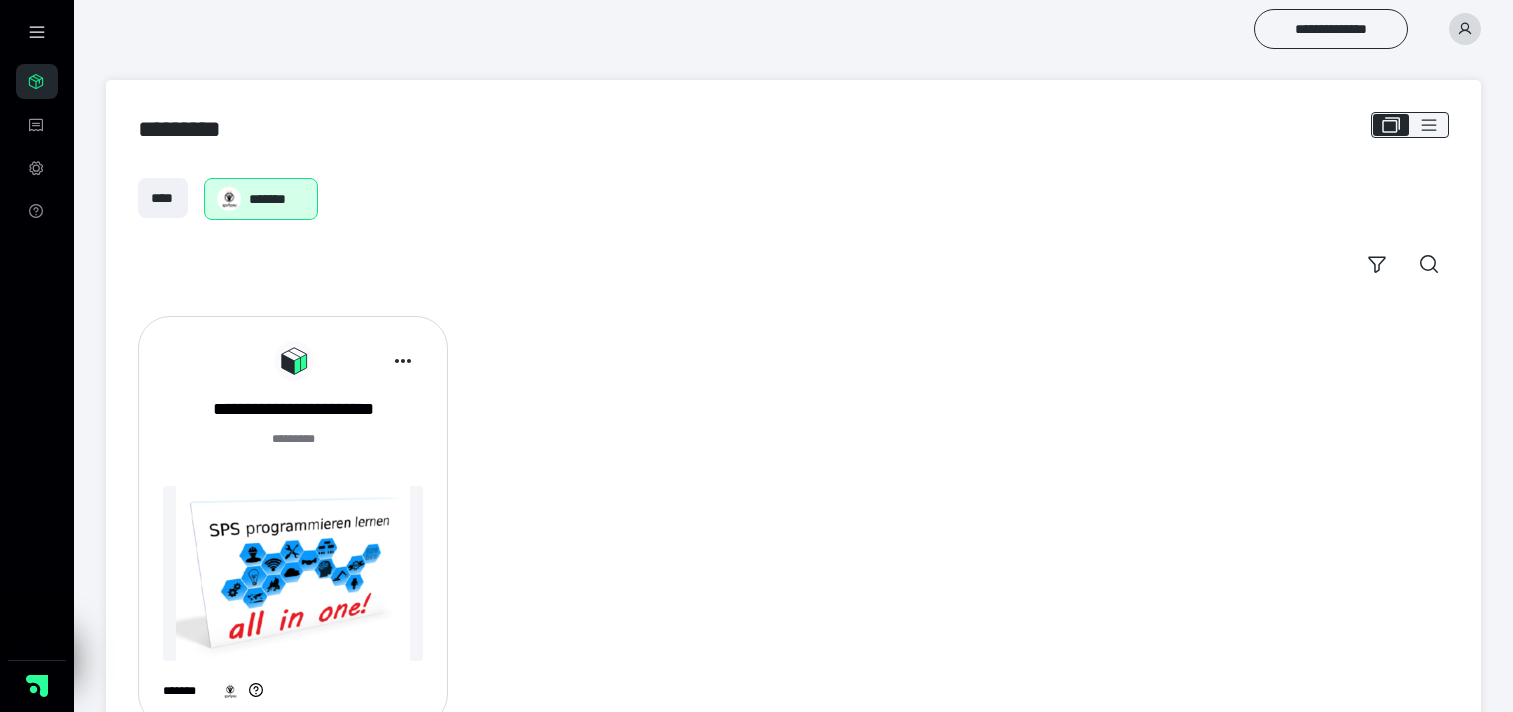 scroll, scrollTop: 0, scrollLeft: 0, axis: both 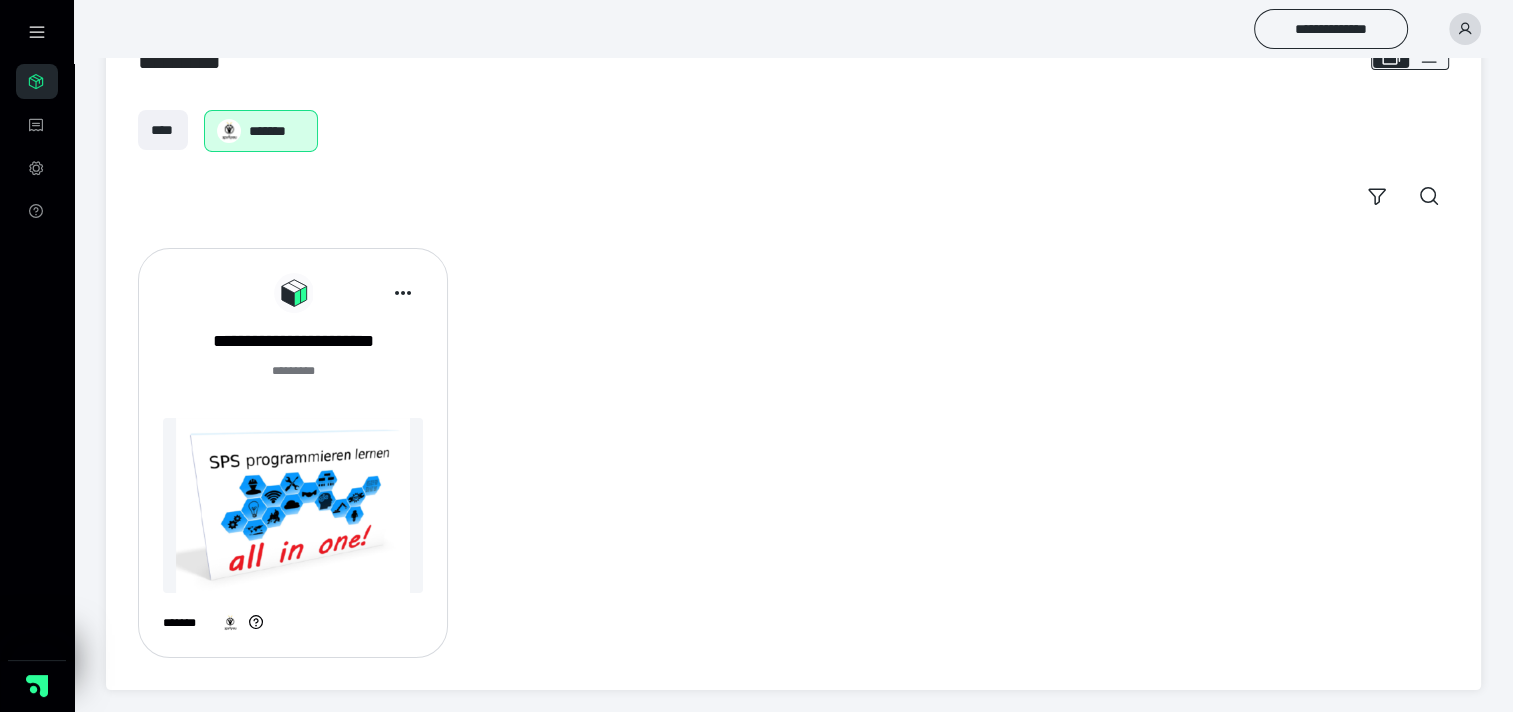 click at bounding box center (293, 505) 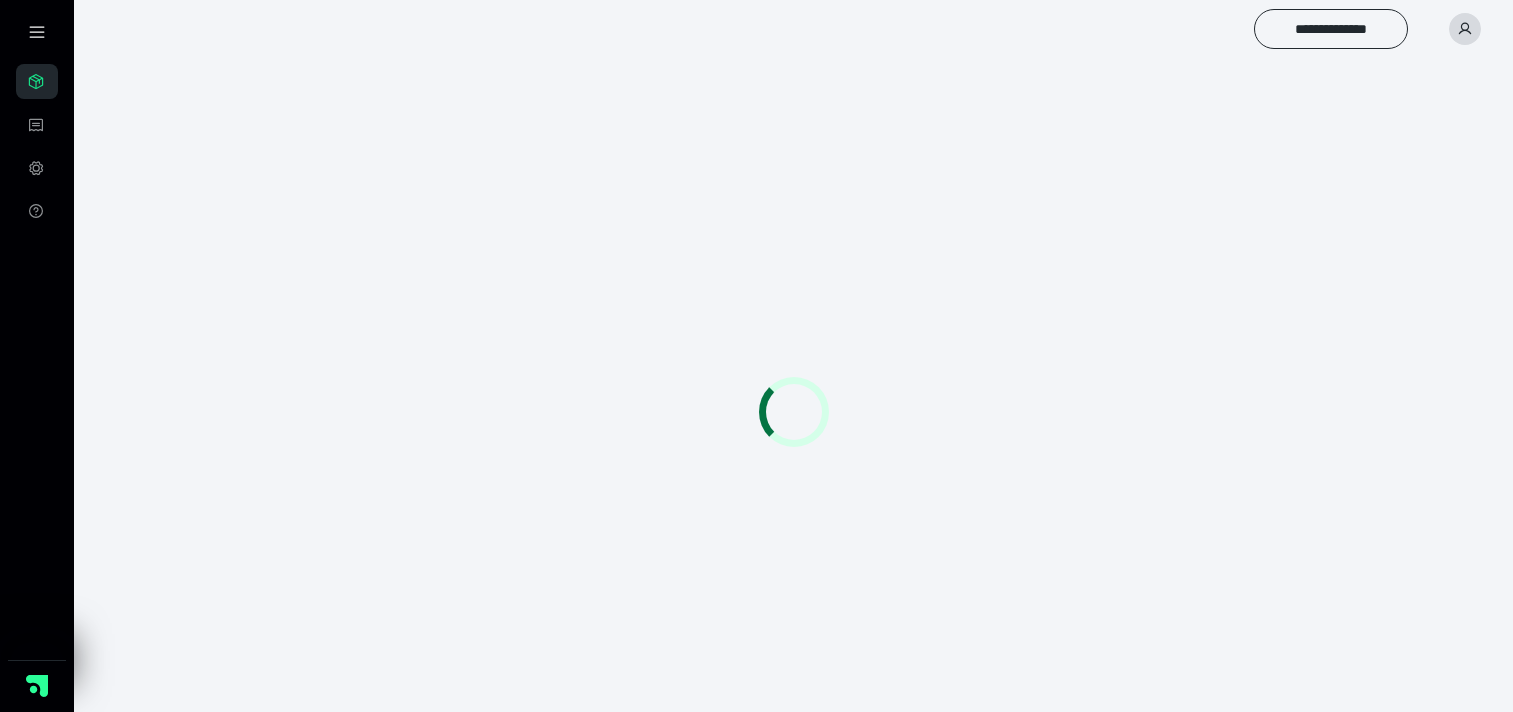 scroll, scrollTop: 0, scrollLeft: 0, axis: both 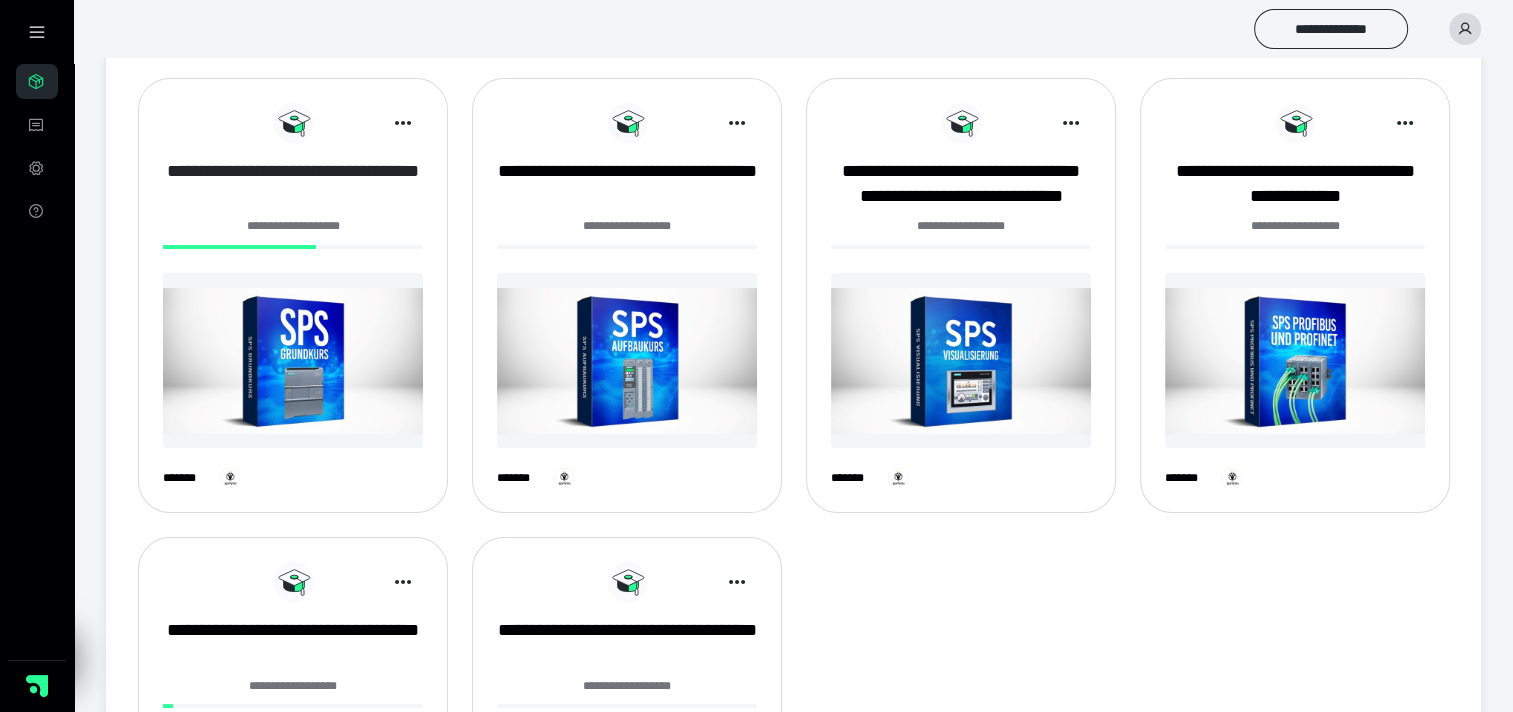 click on "**********" at bounding box center (293, 184) 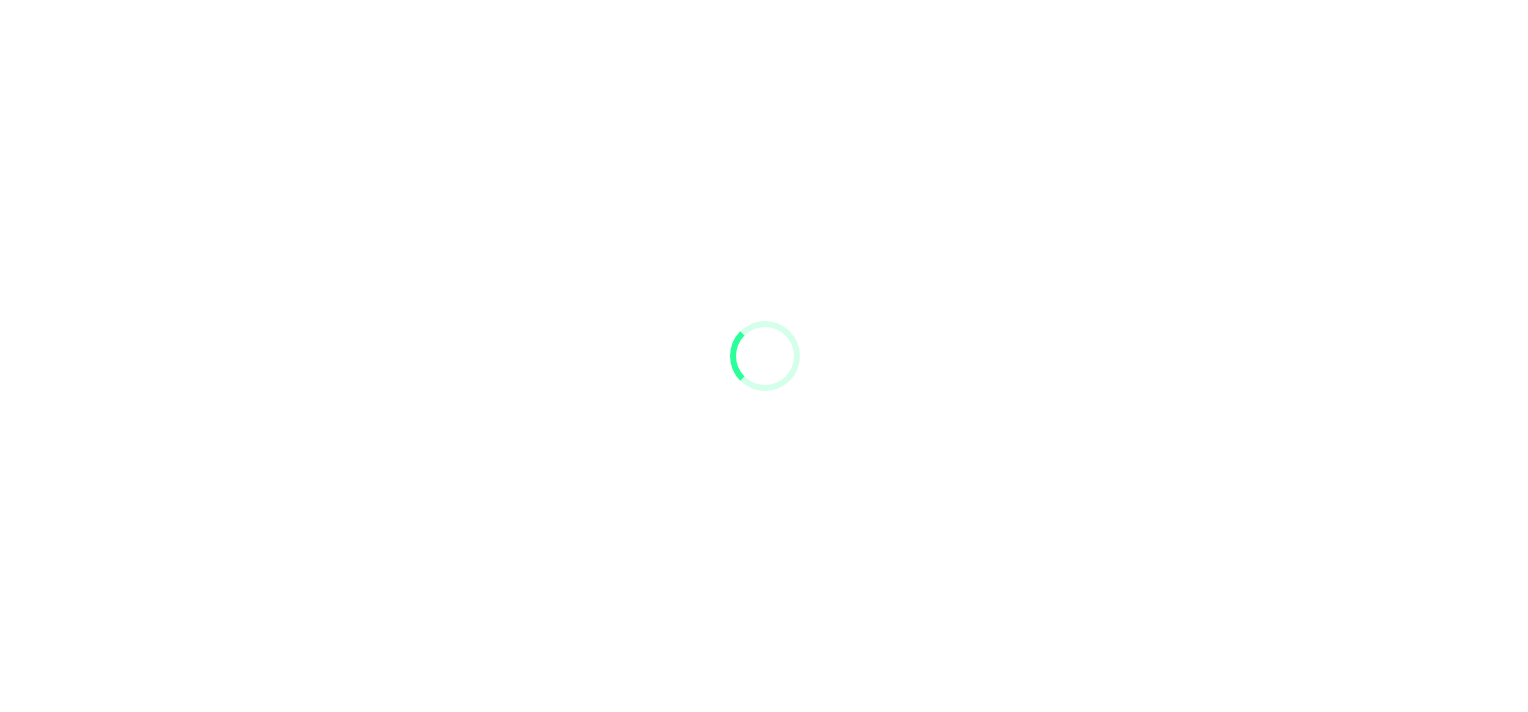 scroll, scrollTop: 0, scrollLeft: 0, axis: both 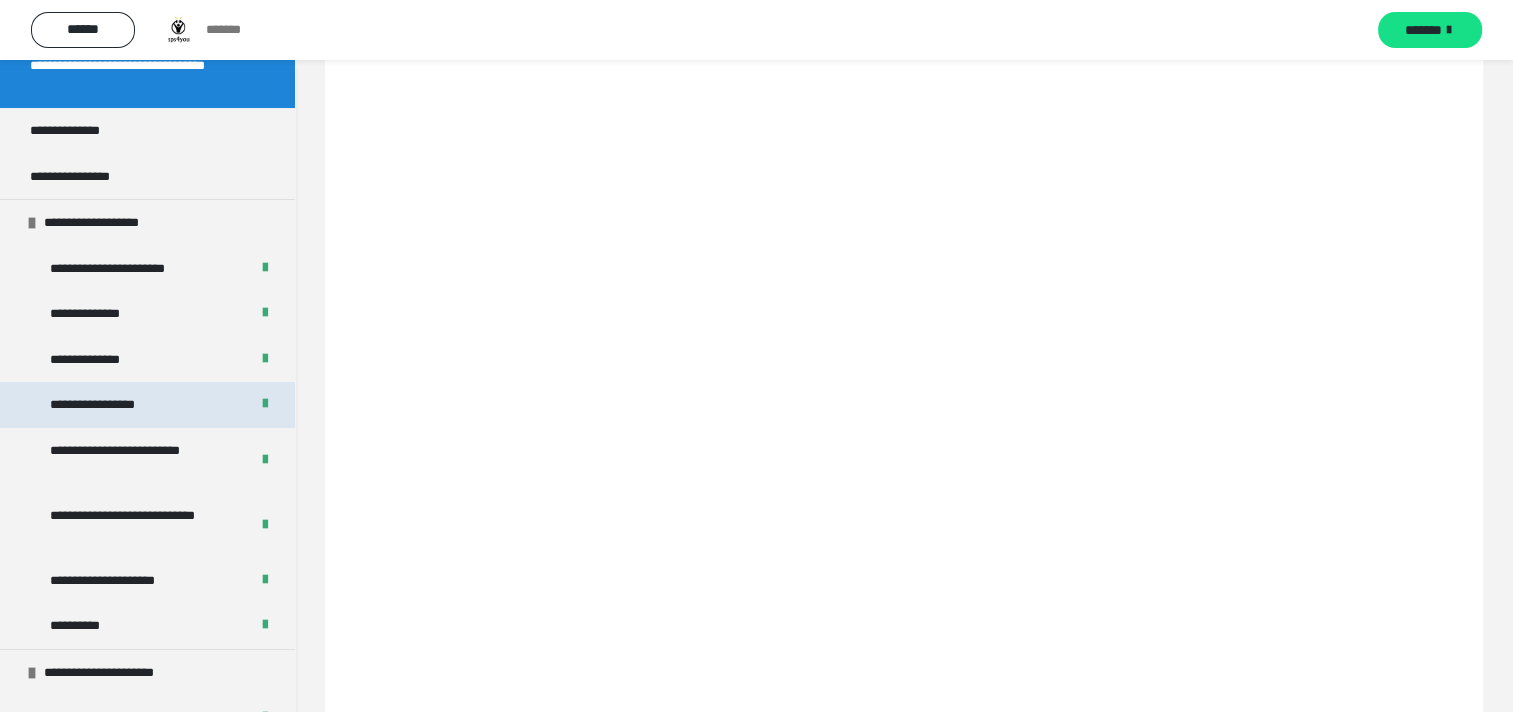 click on "**********" at bounding box center (106, 405) 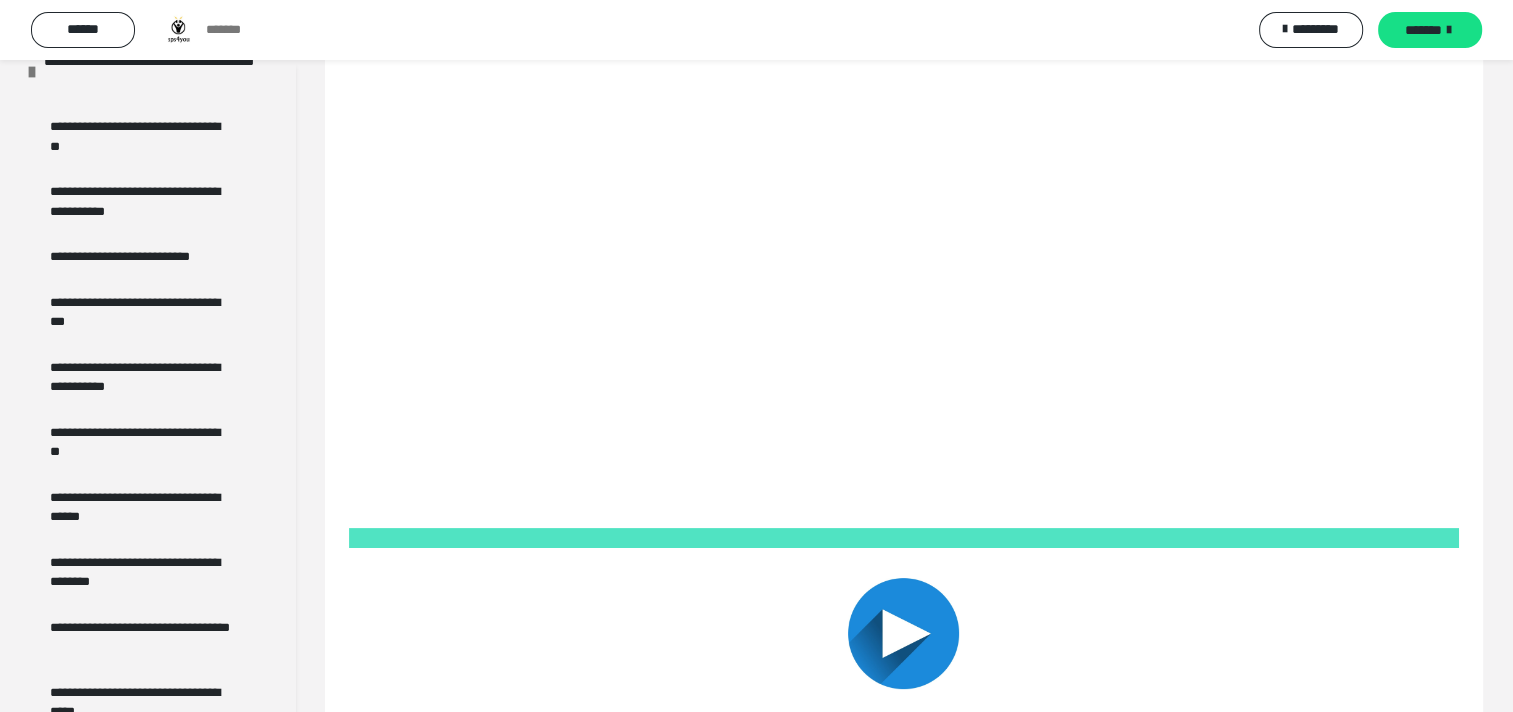 scroll, scrollTop: 4100, scrollLeft: 0, axis: vertical 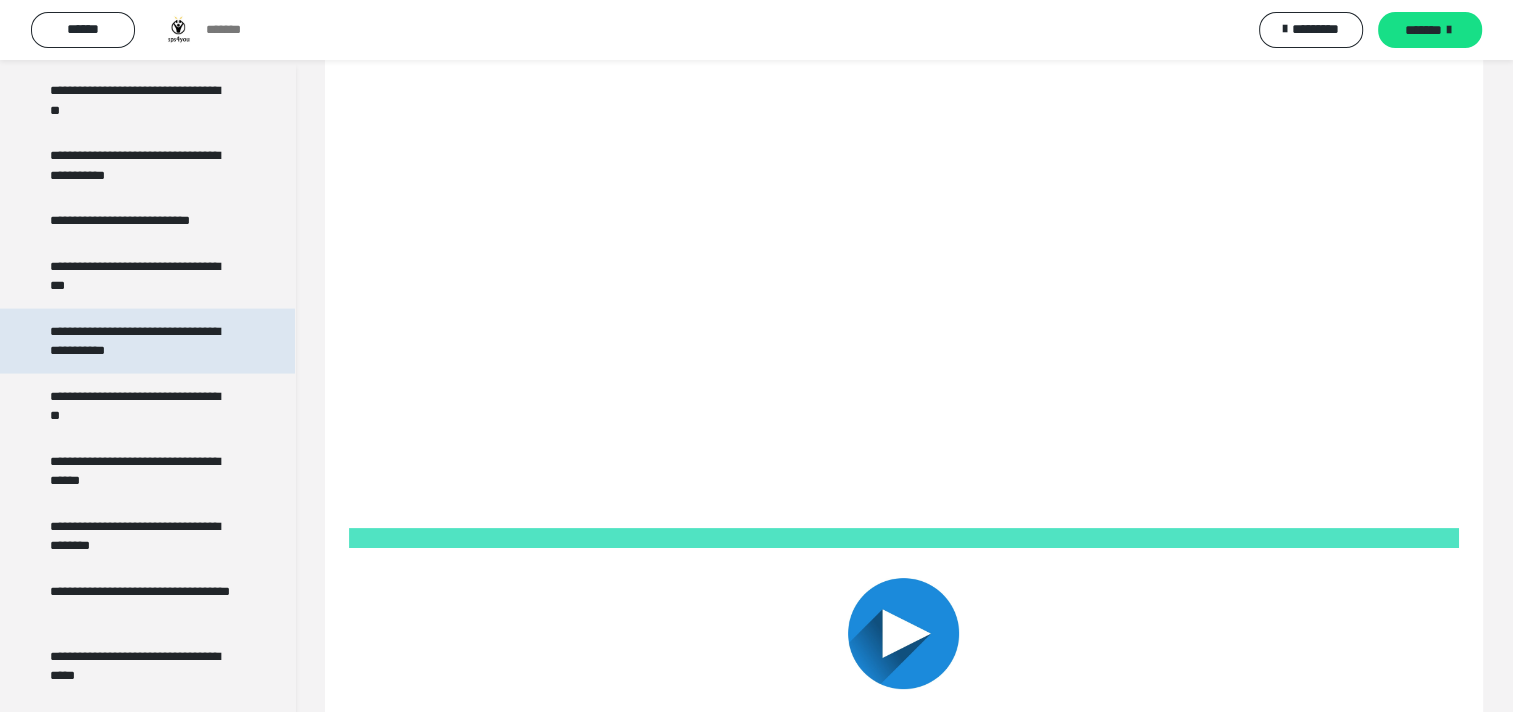click on "**********" at bounding box center (142, 341) 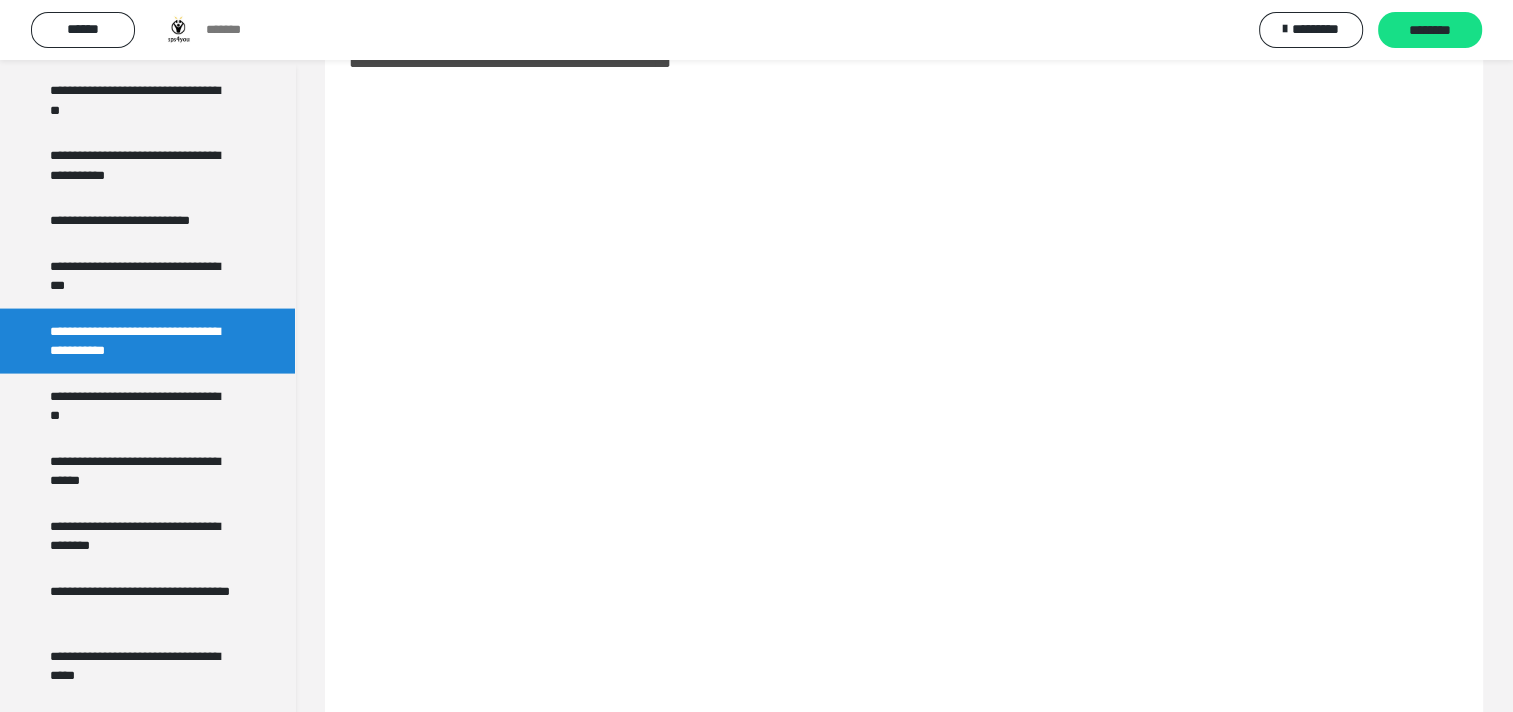 scroll, scrollTop: 100, scrollLeft: 0, axis: vertical 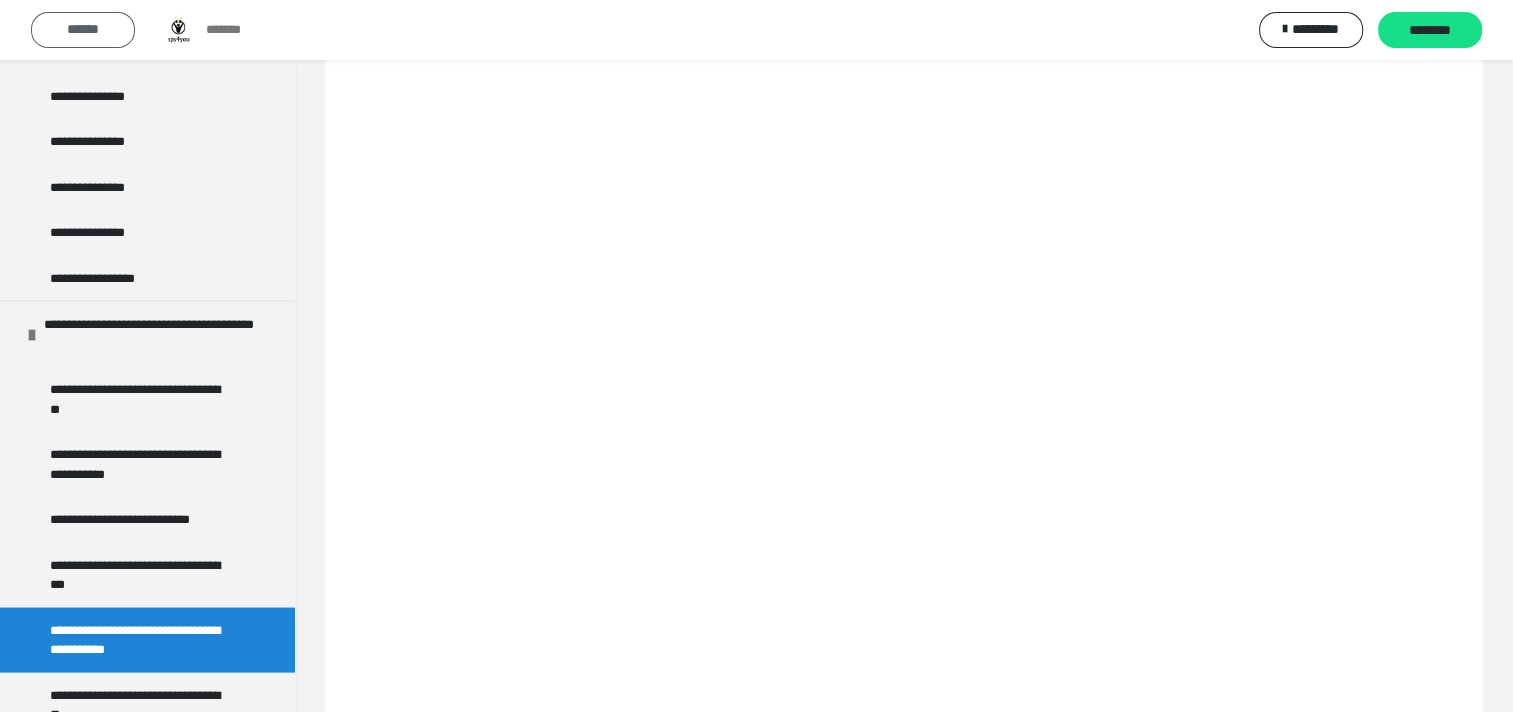 click on "******" at bounding box center (83, 29) 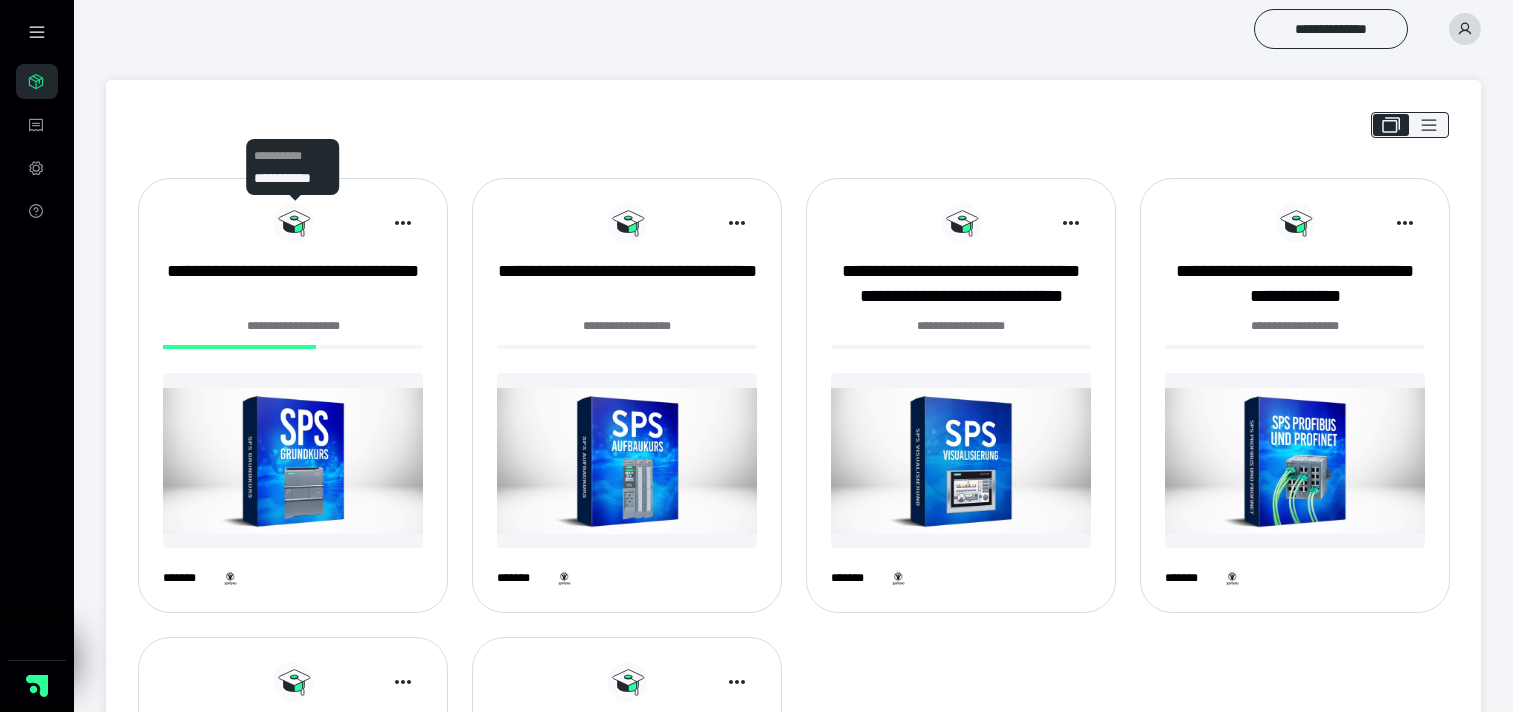scroll, scrollTop: 0, scrollLeft: 0, axis: both 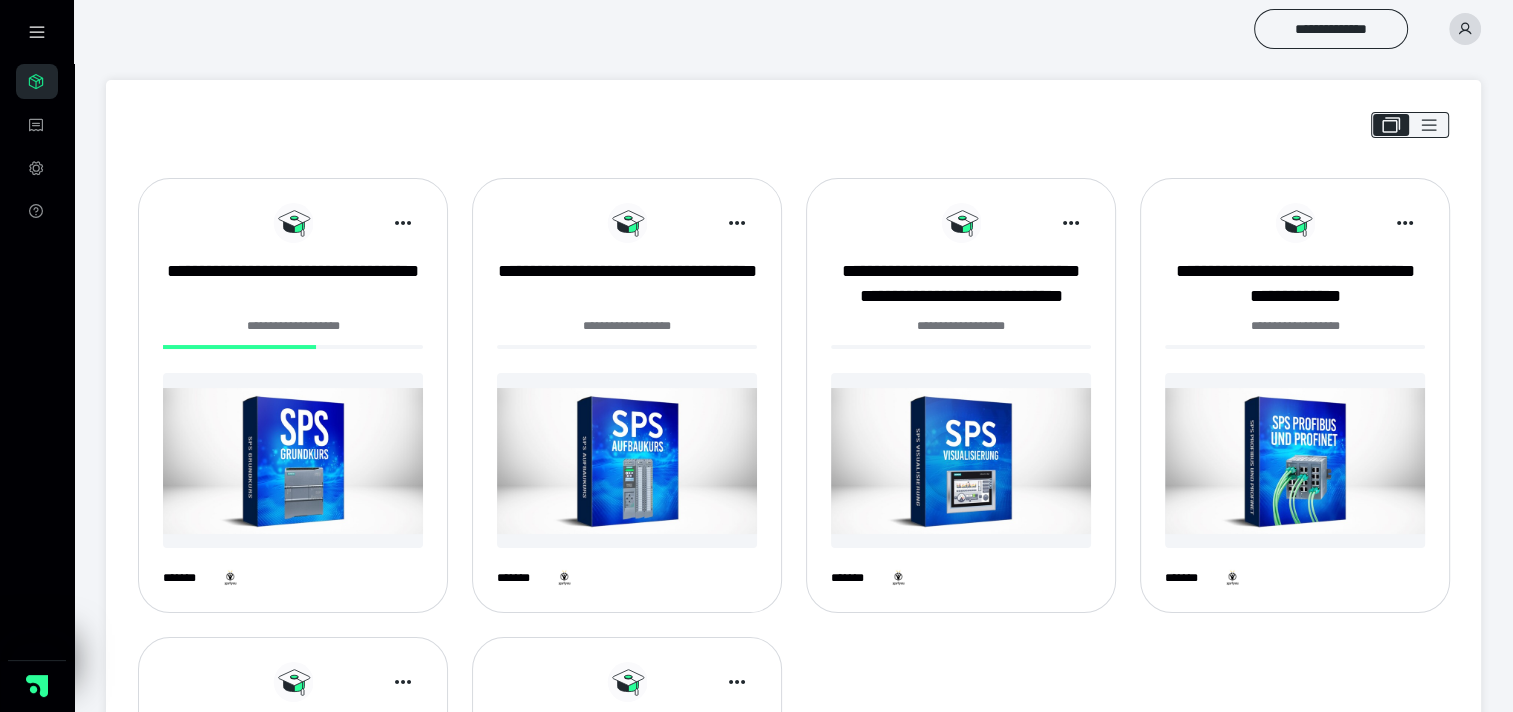 click at bounding box center (293, 460) 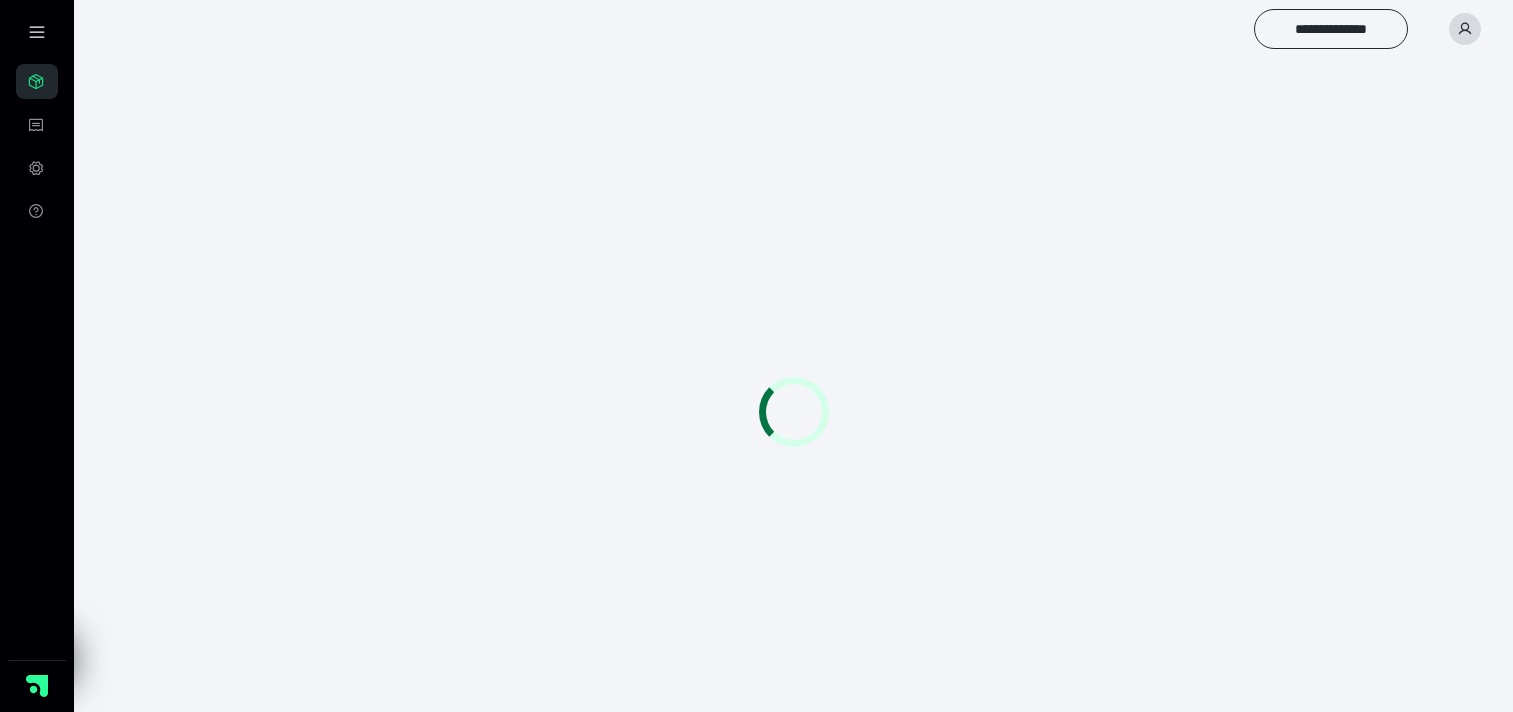 scroll, scrollTop: 0, scrollLeft: 0, axis: both 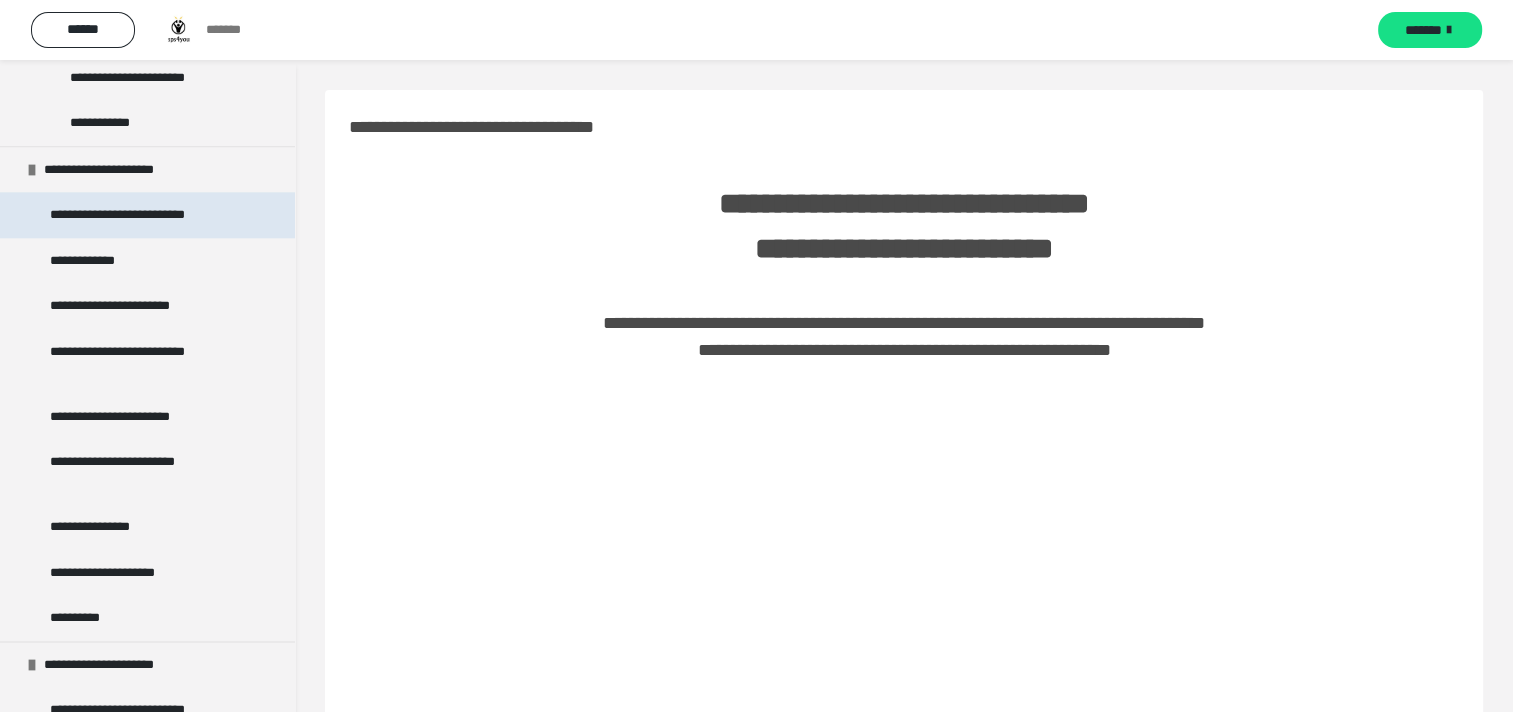 click on "**********" at bounding box center [140, 215] 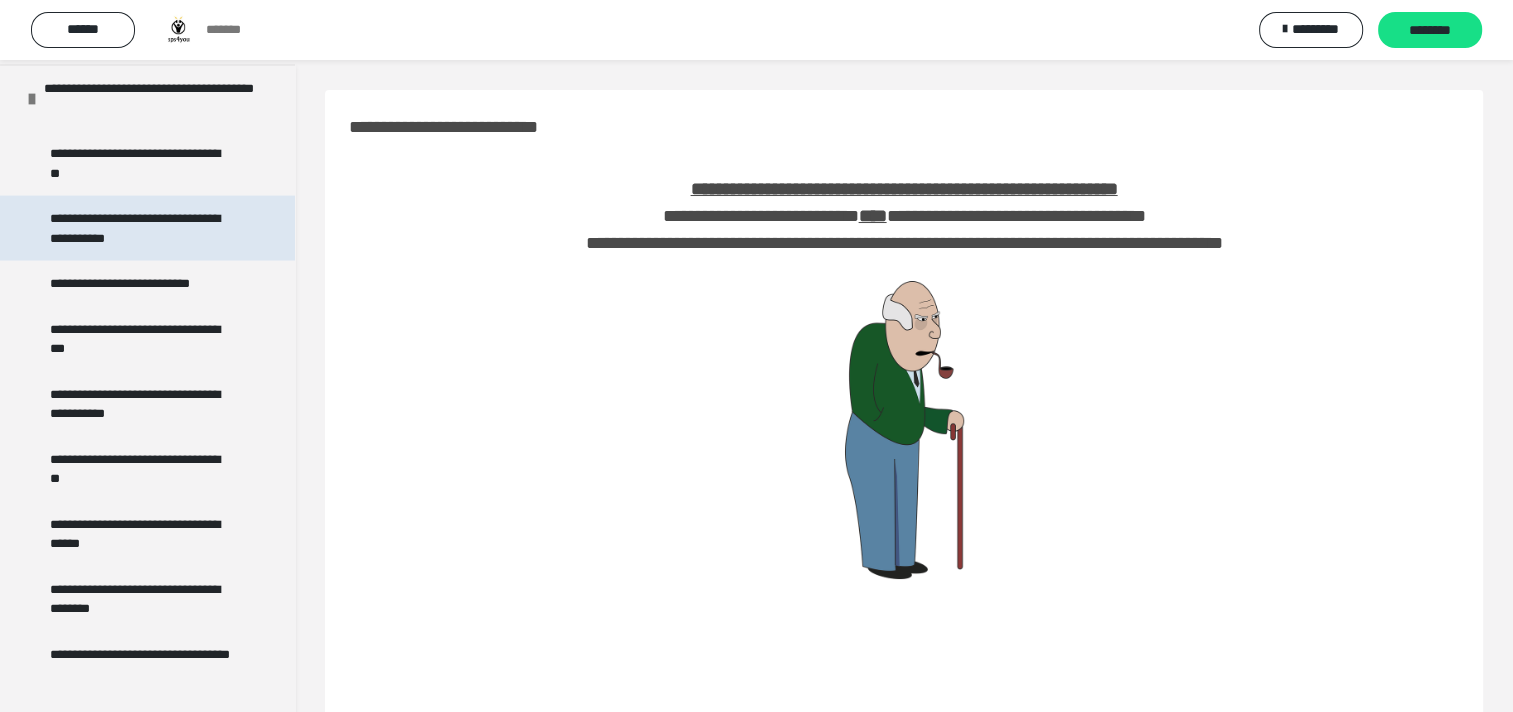 scroll, scrollTop: 4002, scrollLeft: 0, axis: vertical 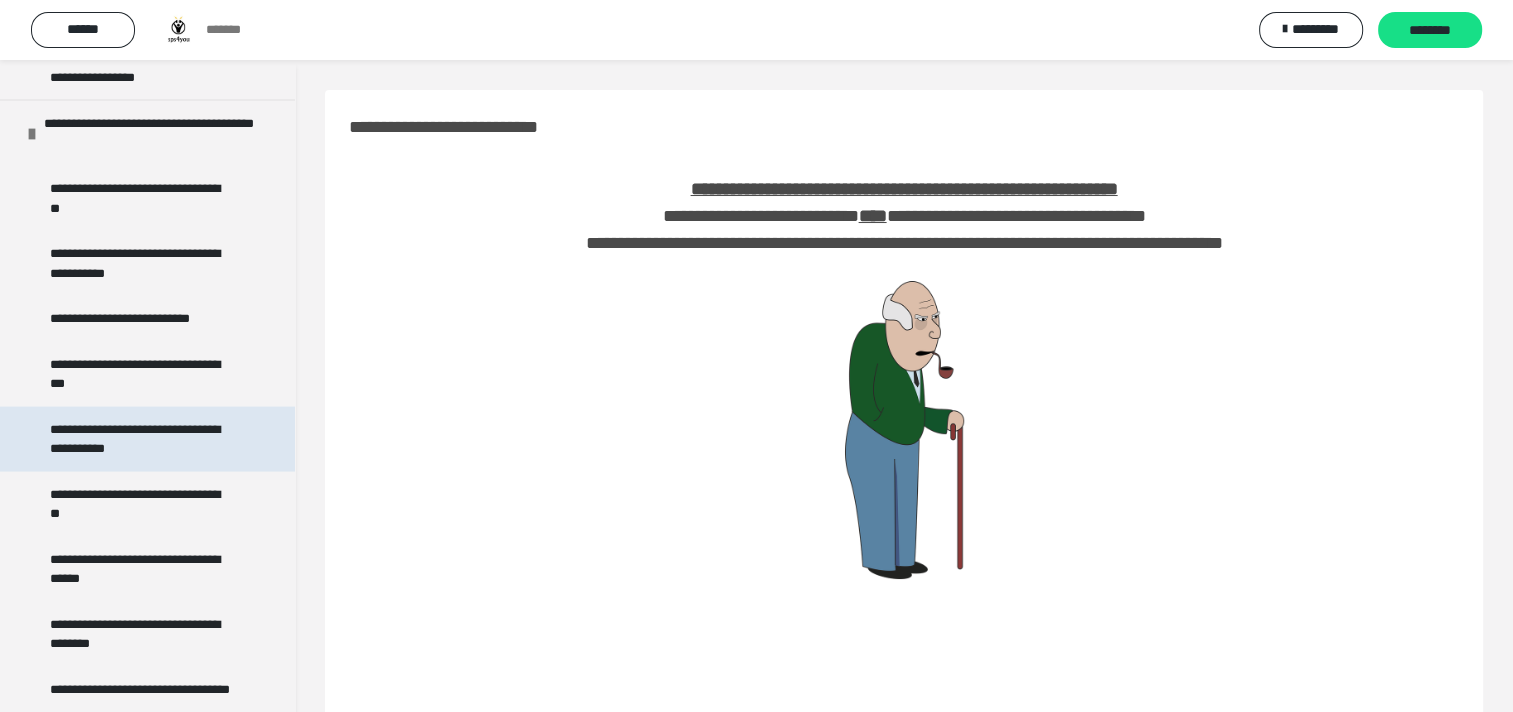click on "**********" at bounding box center [142, 439] 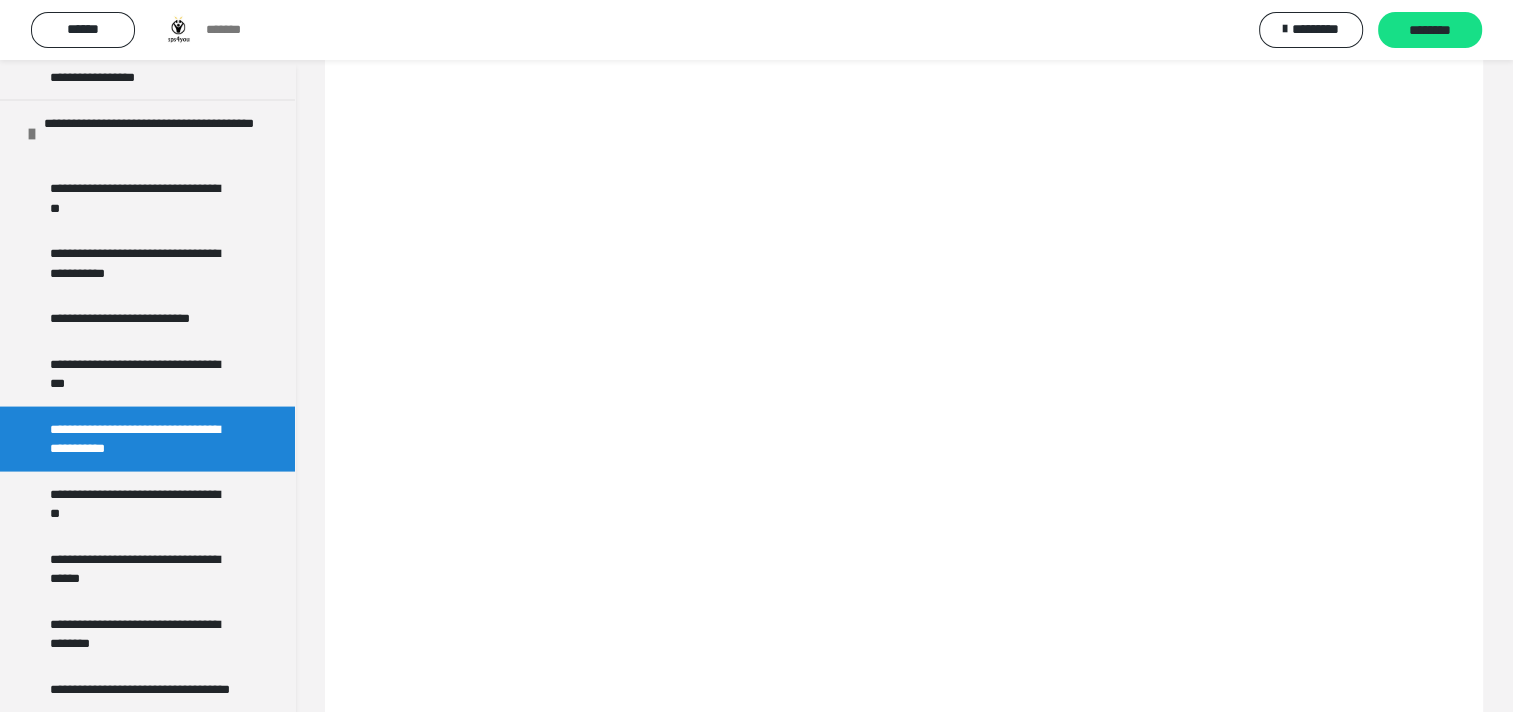 scroll, scrollTop: 117, scrollLeft: 0, axis: vertical 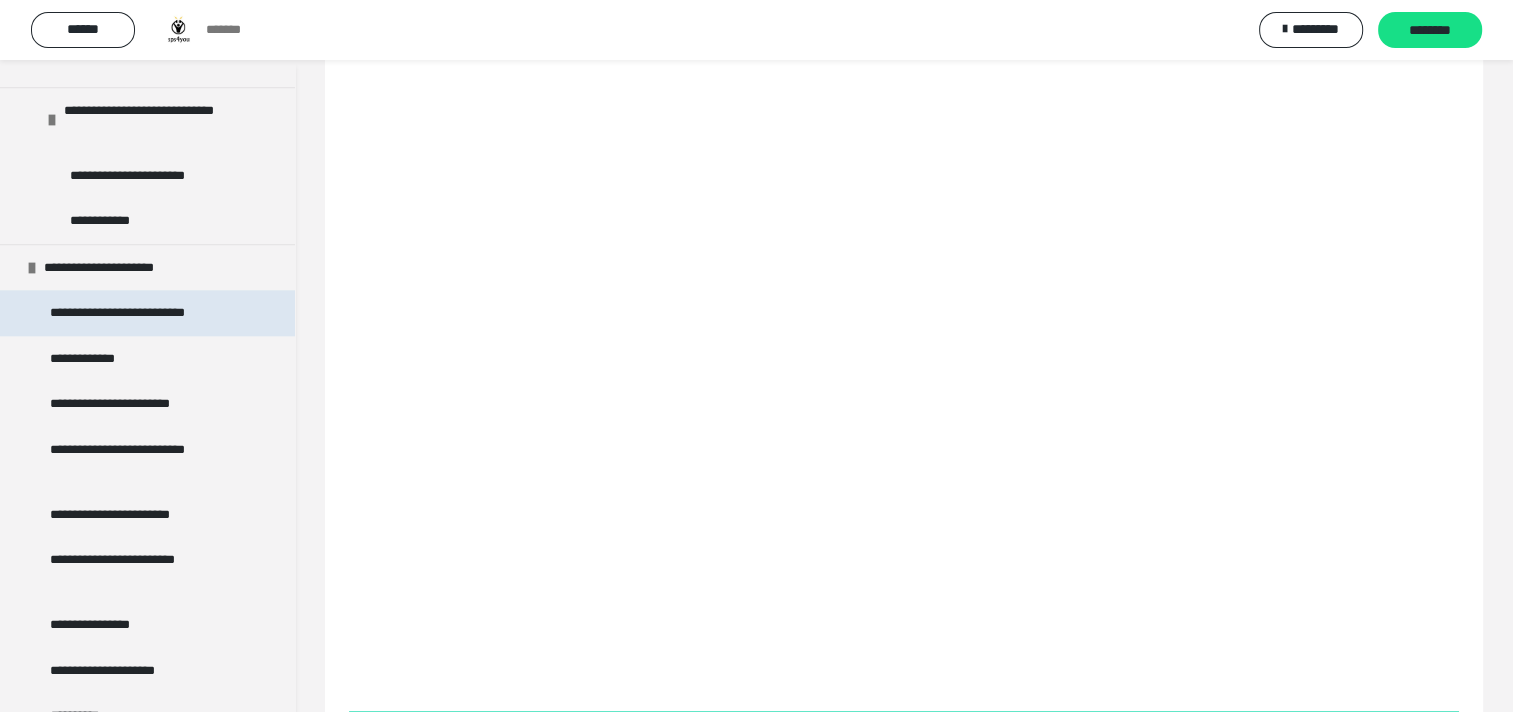 click on "**********" at bounding box center [140, 313] 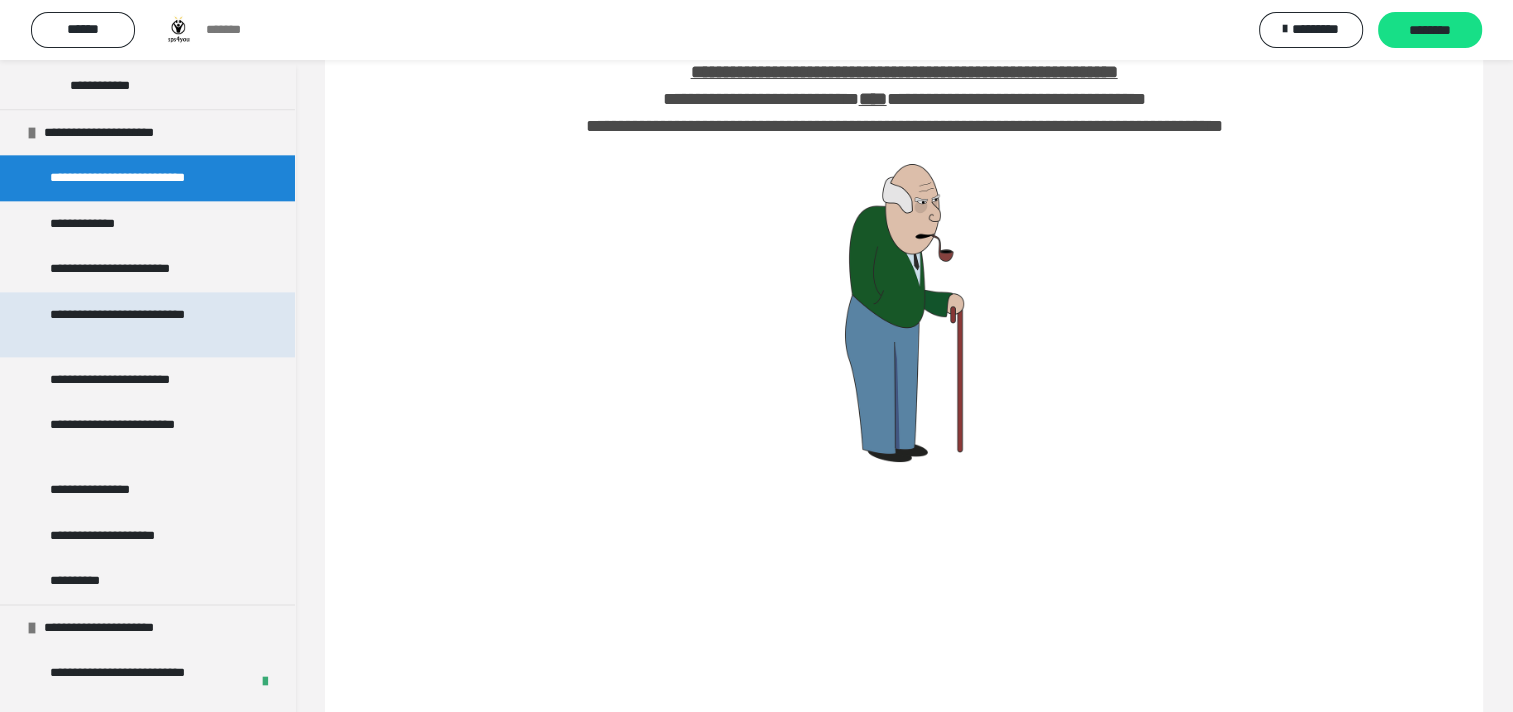 scroll, scrollTop: 2402, scrollLeft: 0, axis: vertical 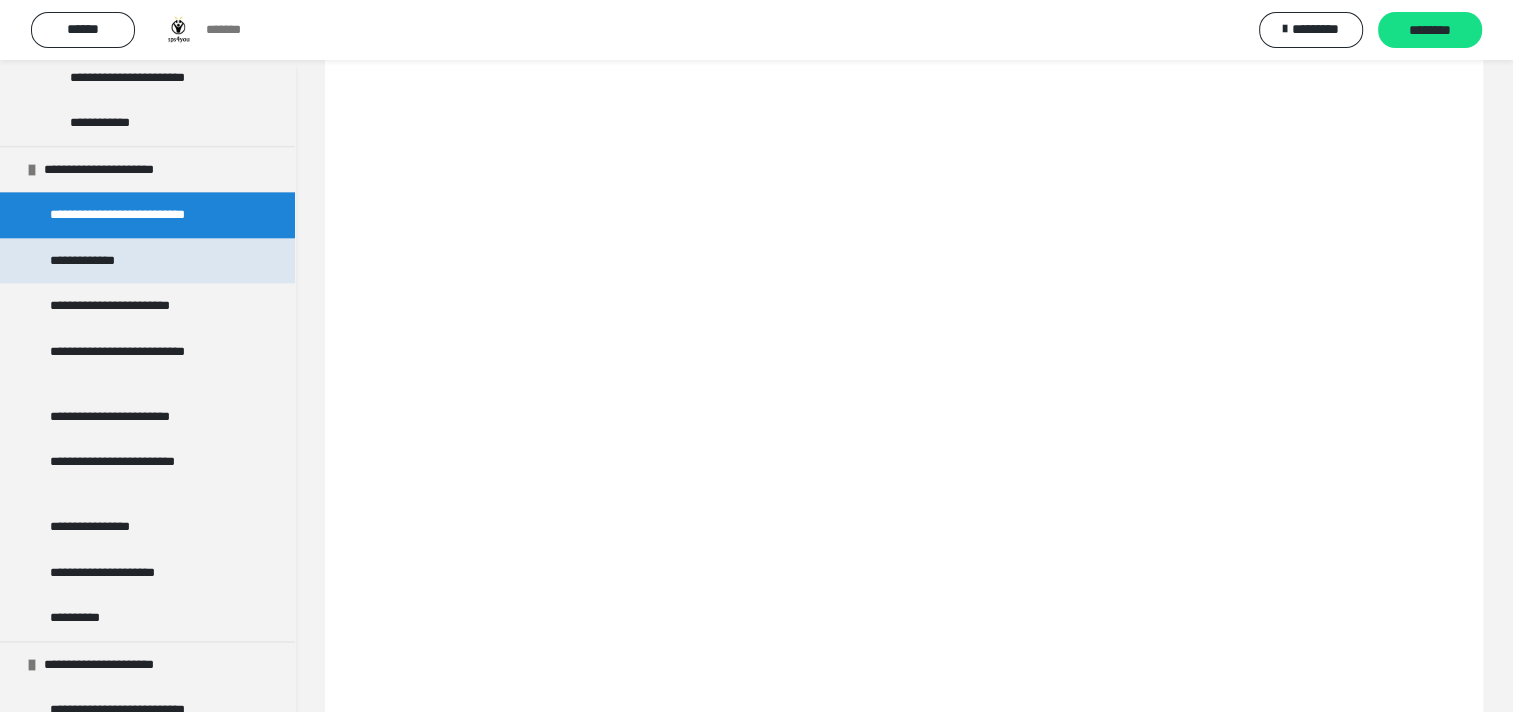 click on "**********" at bounding box center [94, 261] 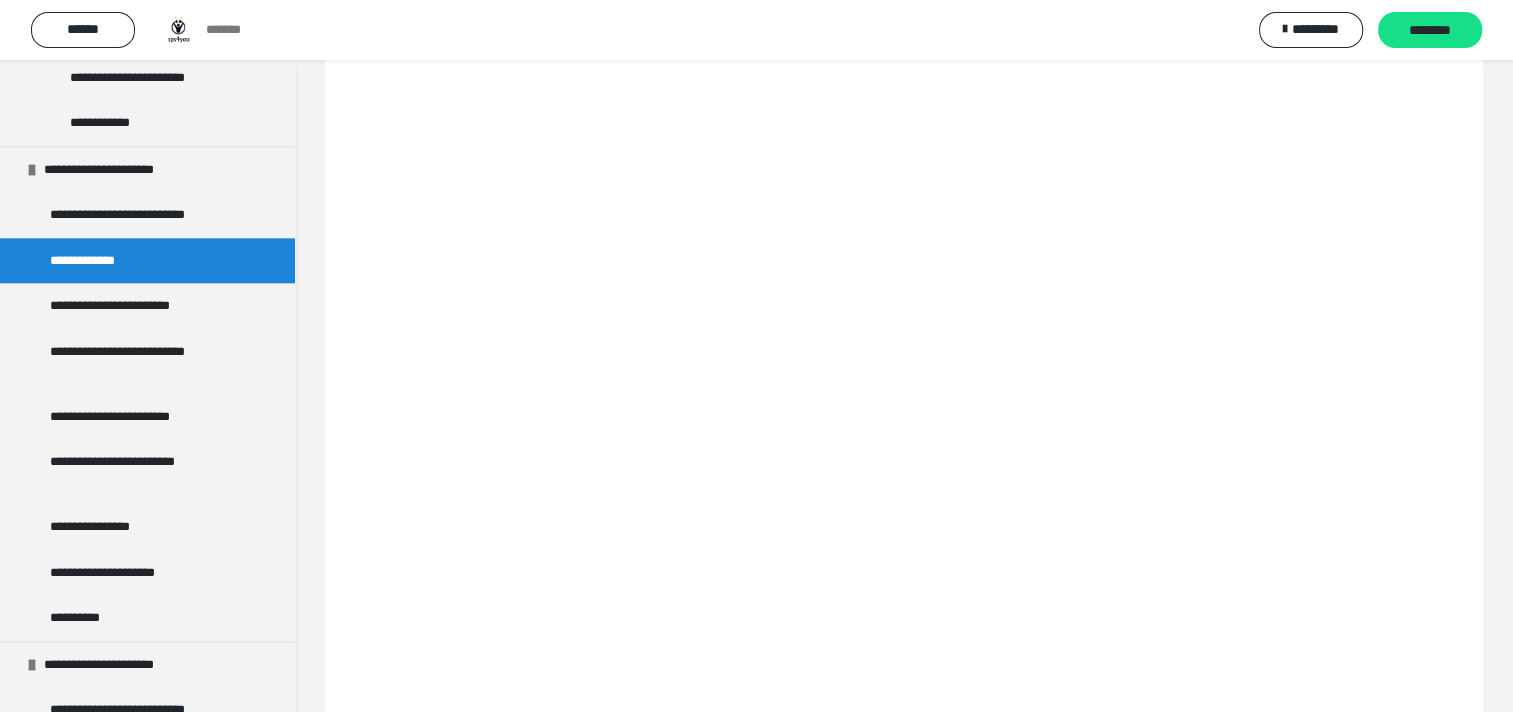 scroll, scrollTop: 136, scrollLeft: 0, axis: vertical 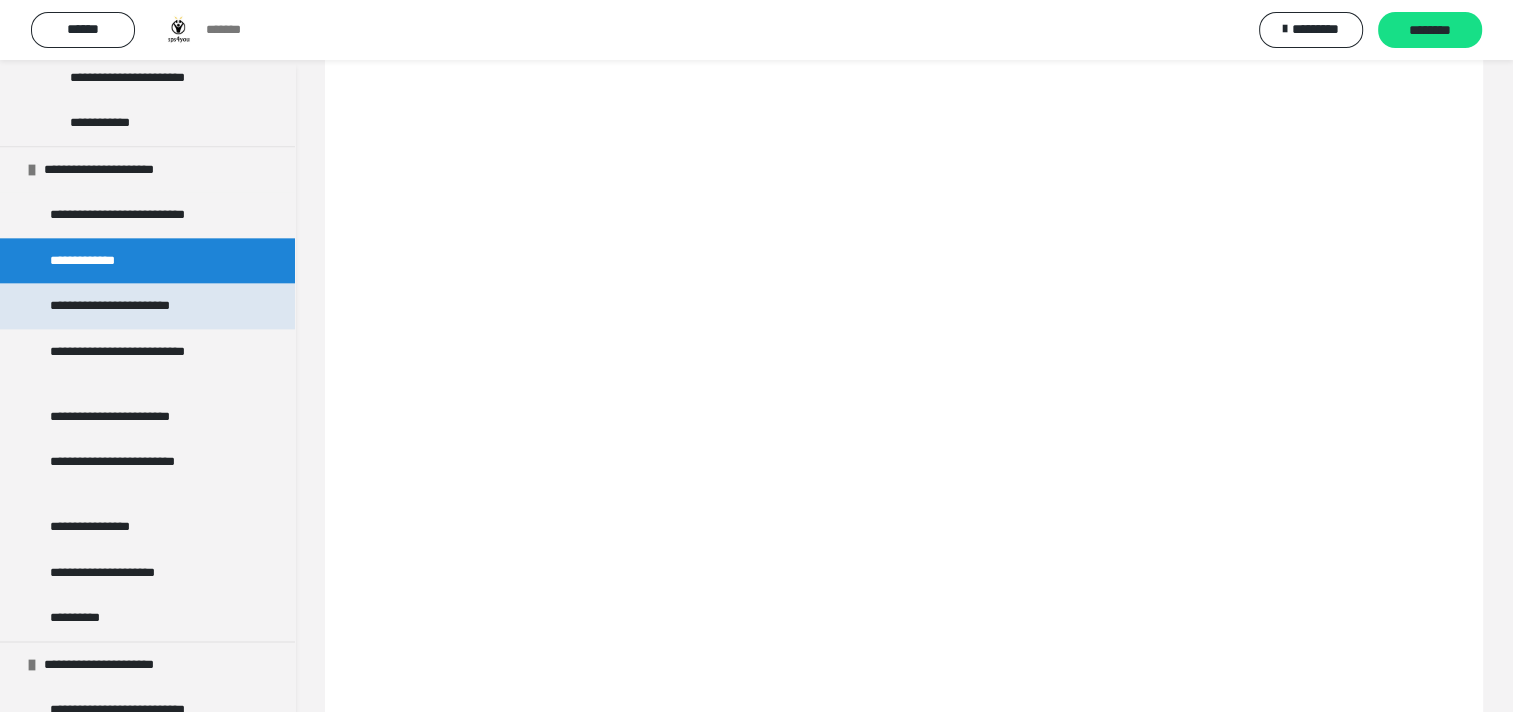 click on "**********" at bounding box center [129, 306] 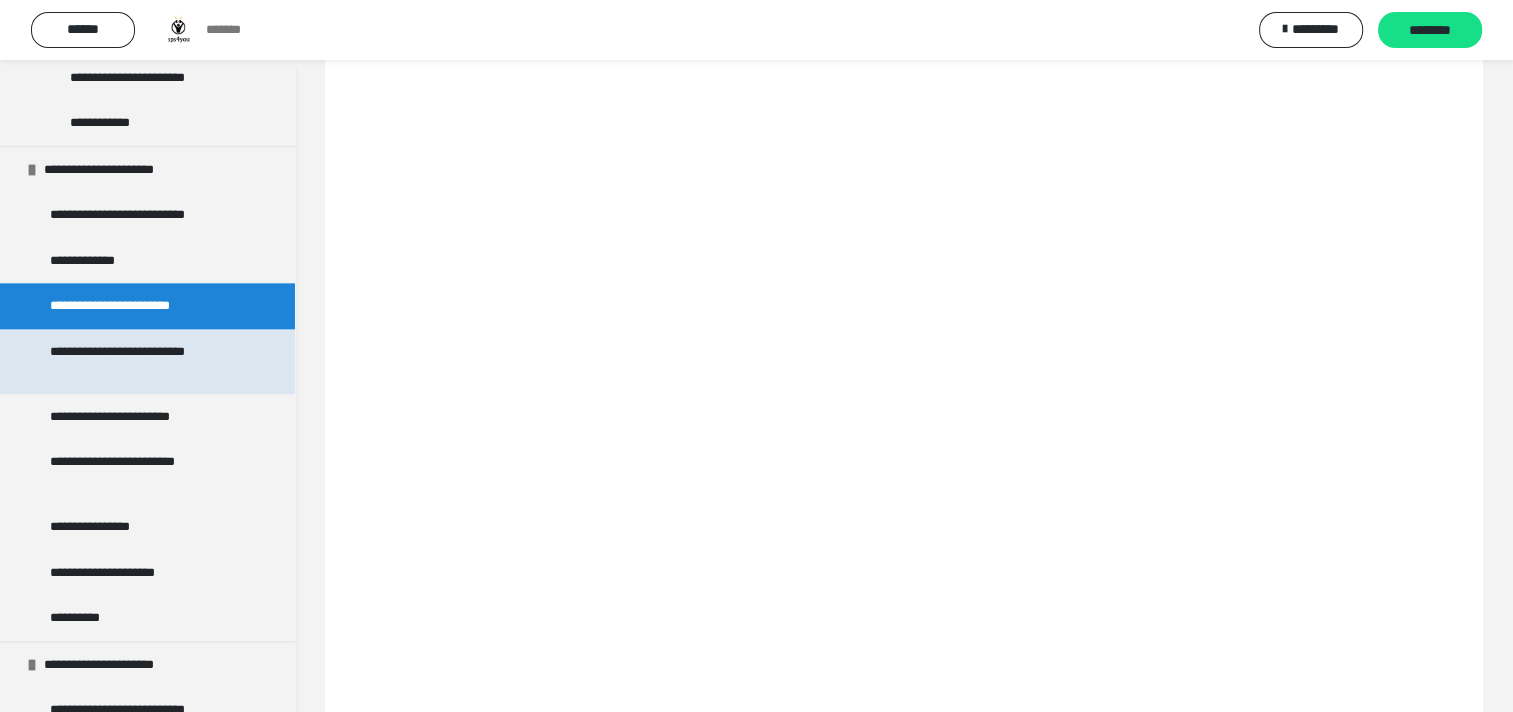 click on "**********" at bounding box center [142, 361] 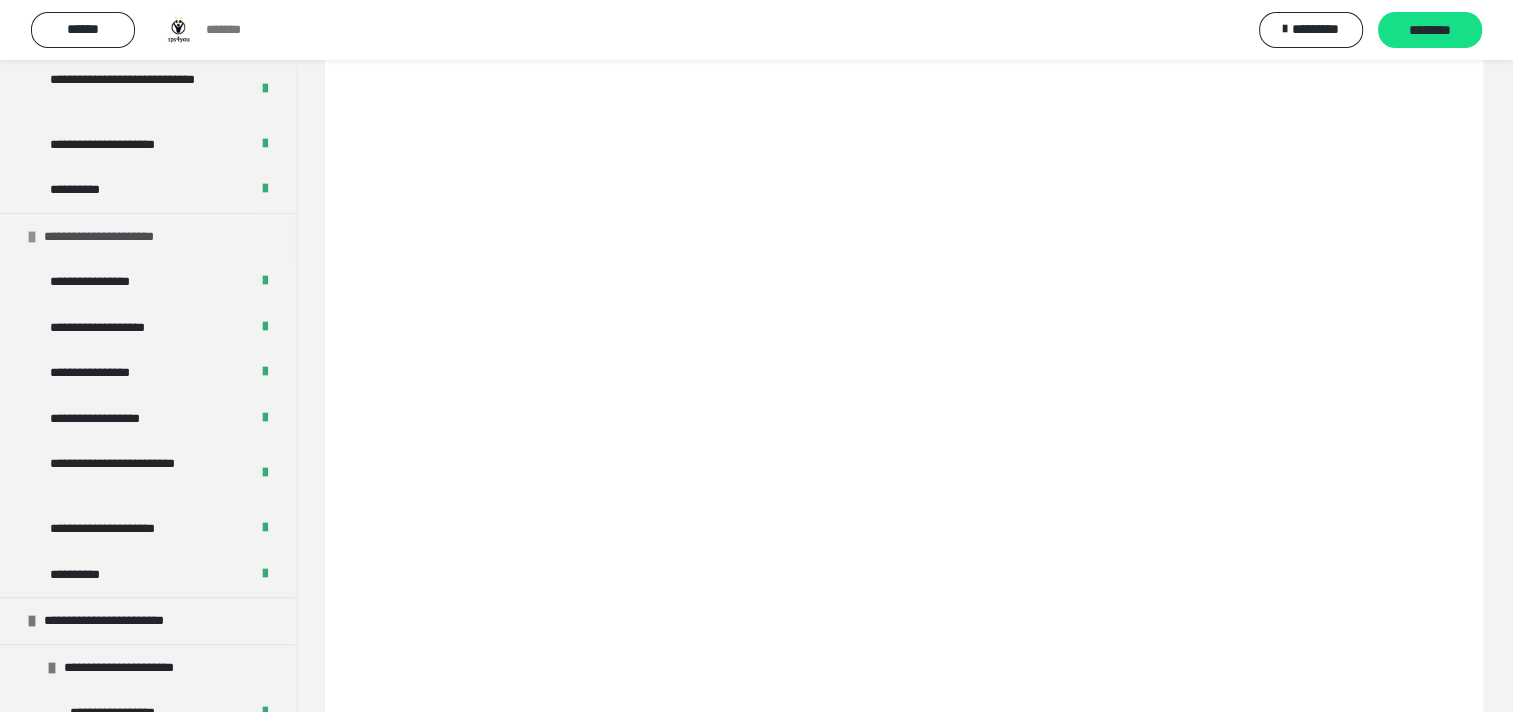 scroll, scrollTop: 700, scrollLeft: 0, axis: vertical 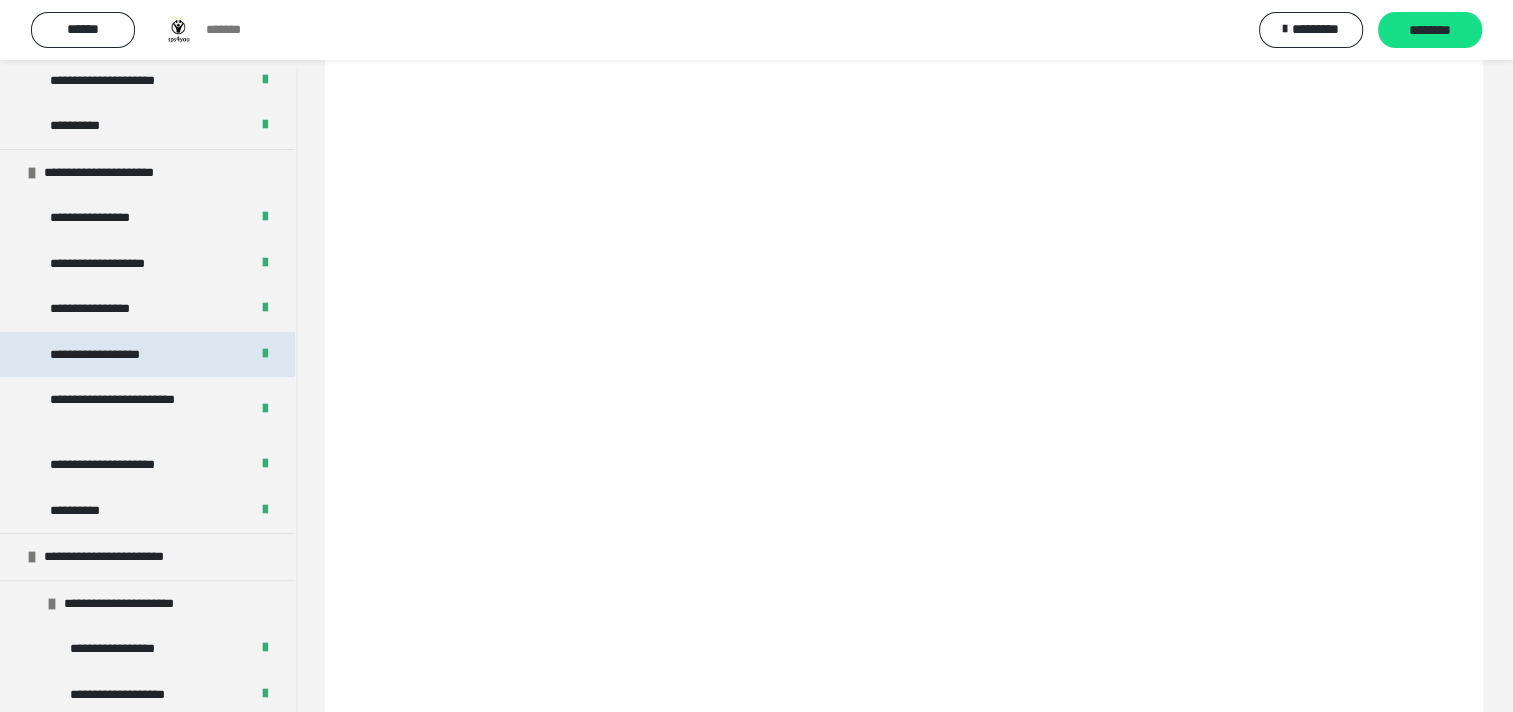 click on "**********" at bounding box center (108, 355) 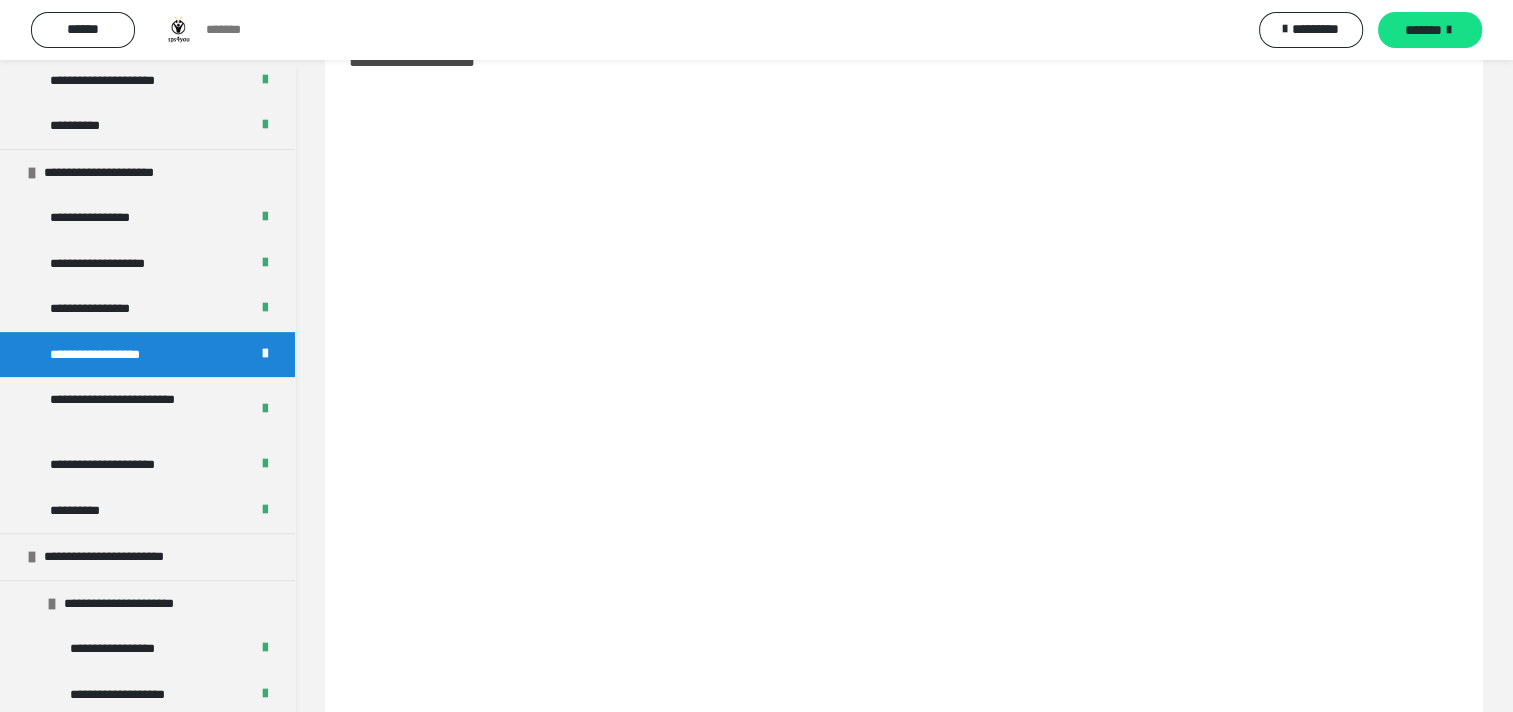 scroll, scrollTop: 100, scrollLeft: 0, axis: vertical 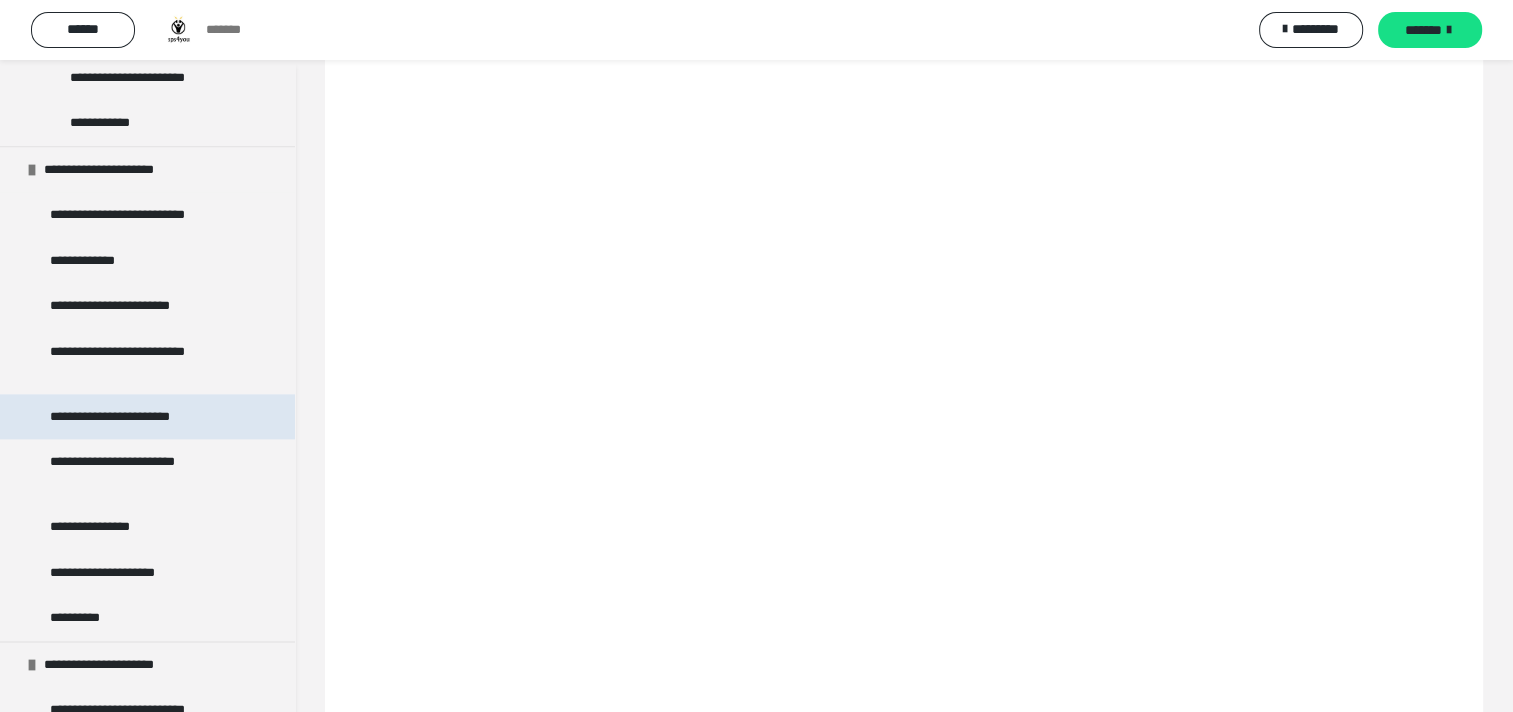 click on "**********" at bounding box center (127, 417) 